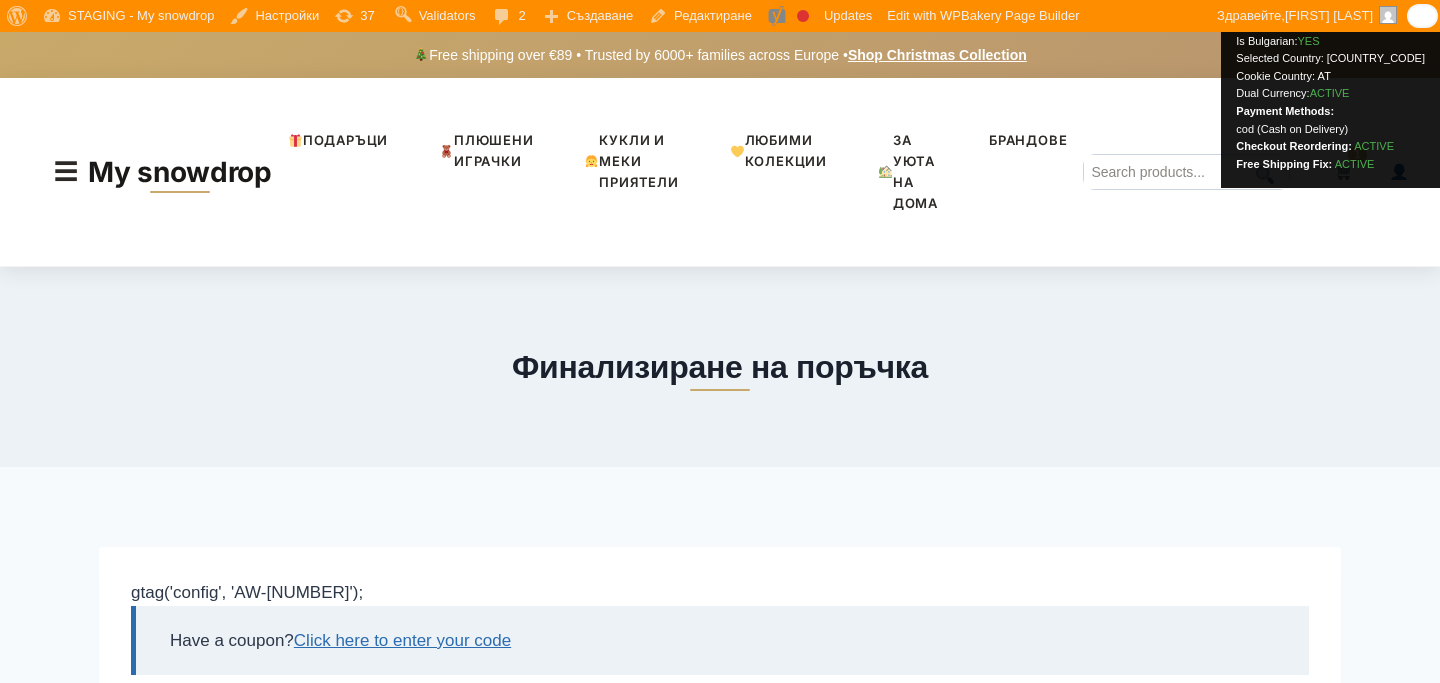 scroll, scrollTop: 0, scrollLeft: 0, axis: both 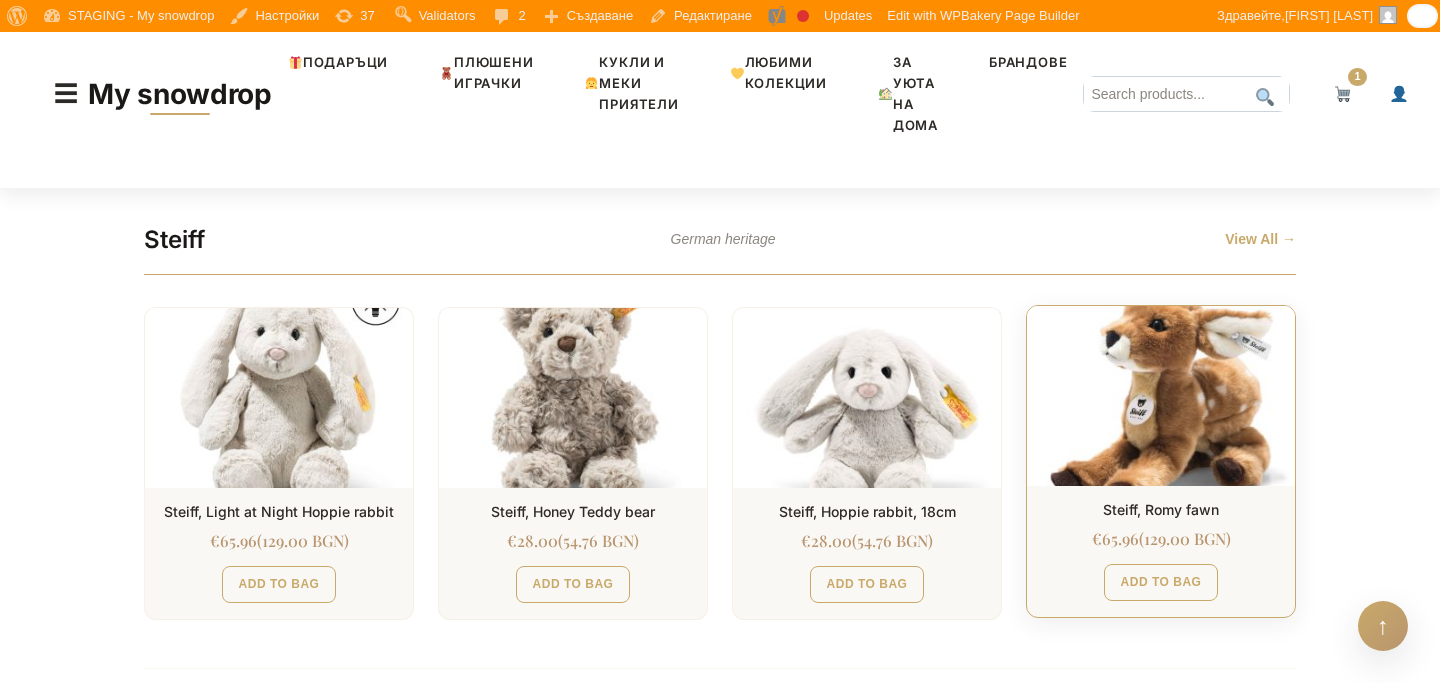 click at bounding box center [1160, 396] 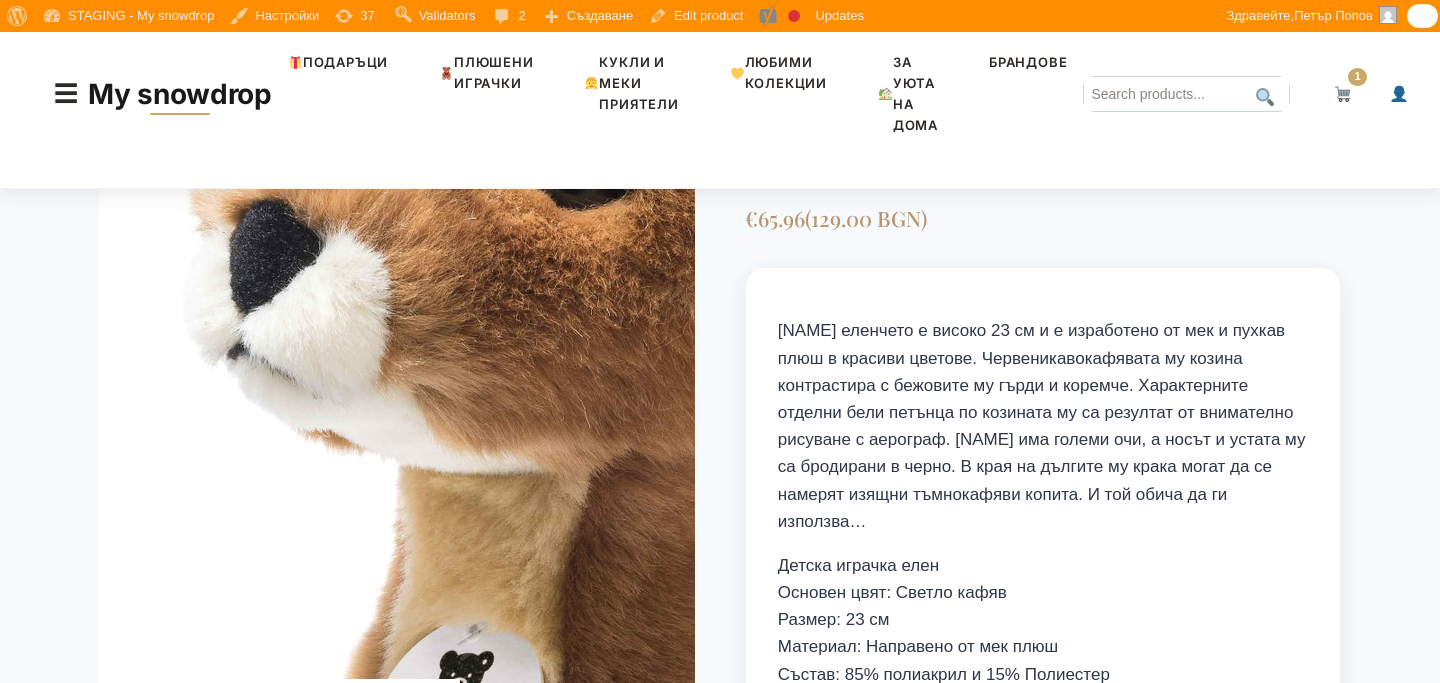 scroll, scrollTop: 252, scrollLeft: 0, axis: vertical 